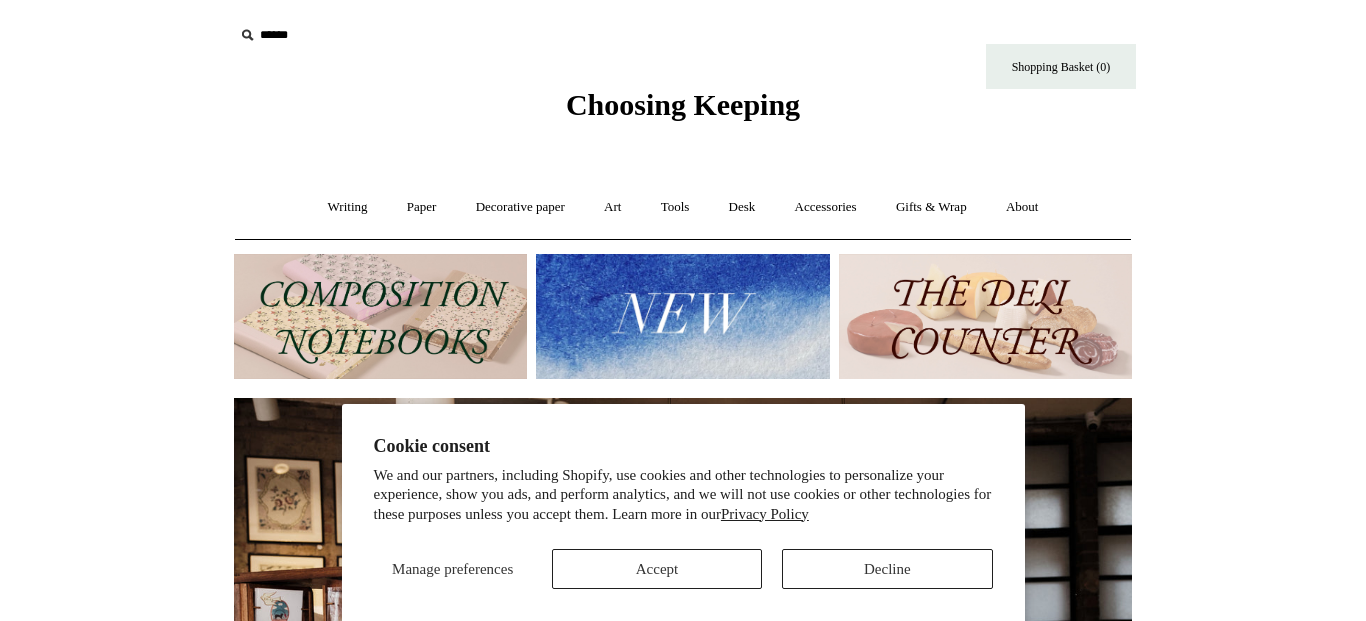 scroll, scrollTop: 0, scrollLeft: 0, axis: both 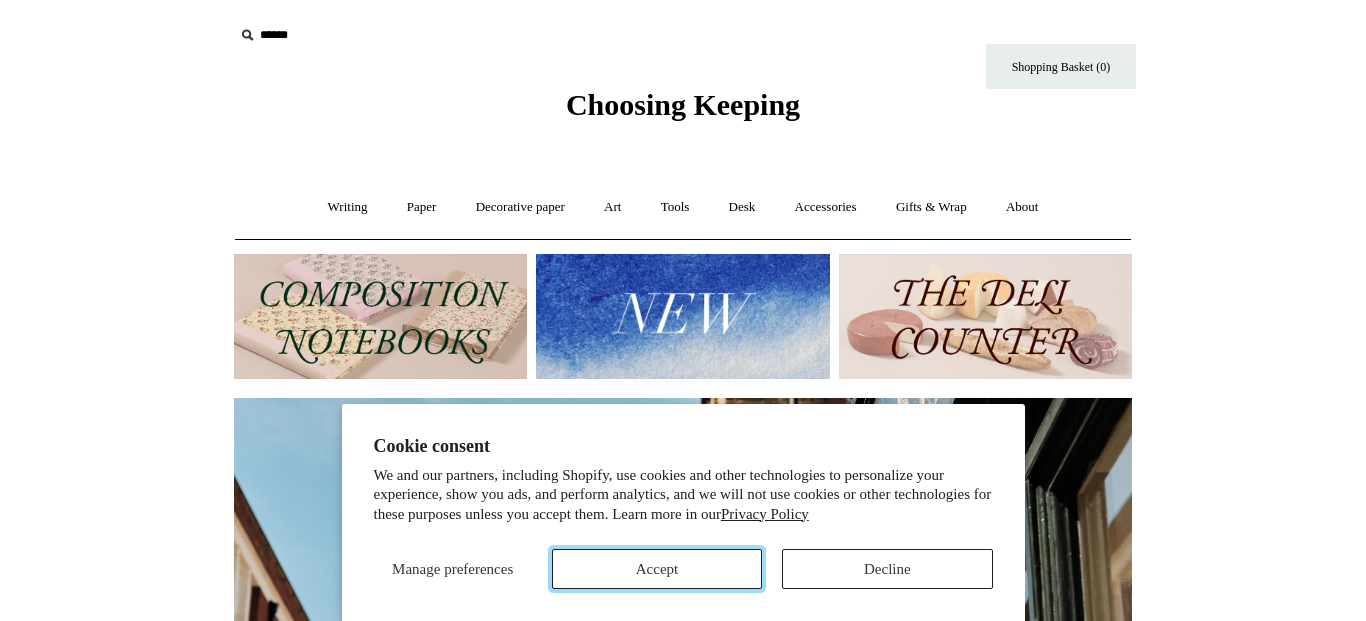 click on "Accept" at bounding box center (657, 569) 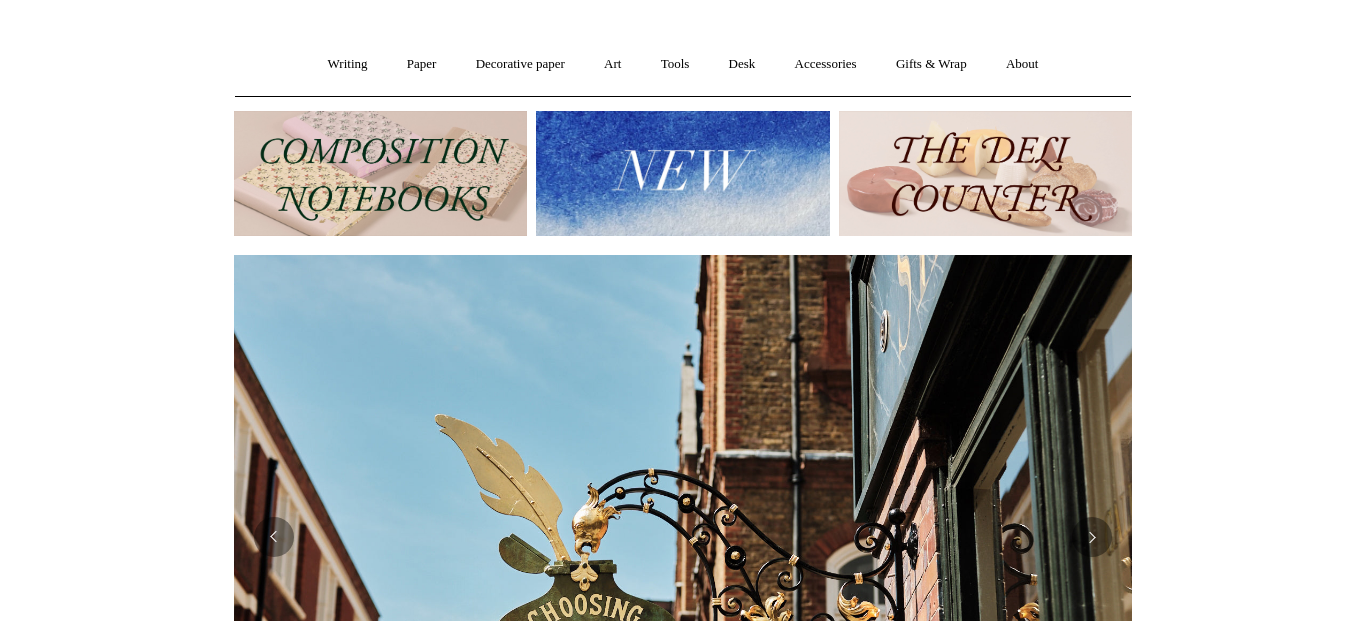 scroll, scrollTop: 160, scrollLeft: 0, axis: vertical 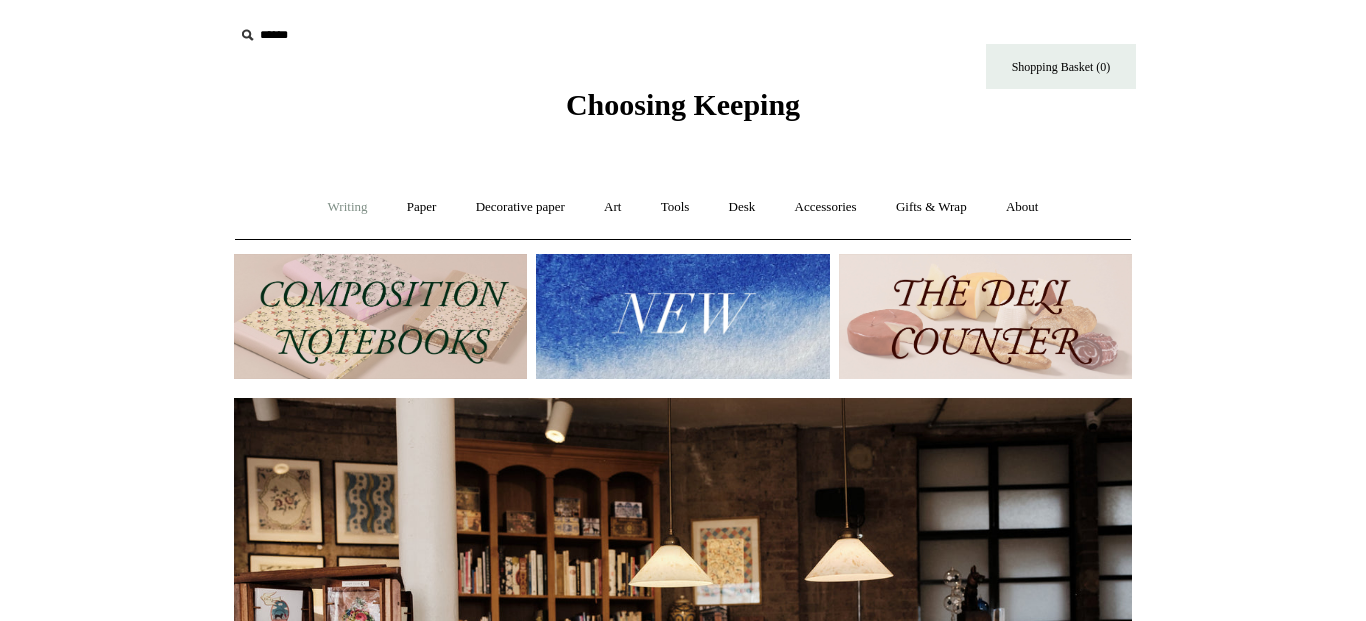 click on "Writing +" at bounding box center [348, 207] 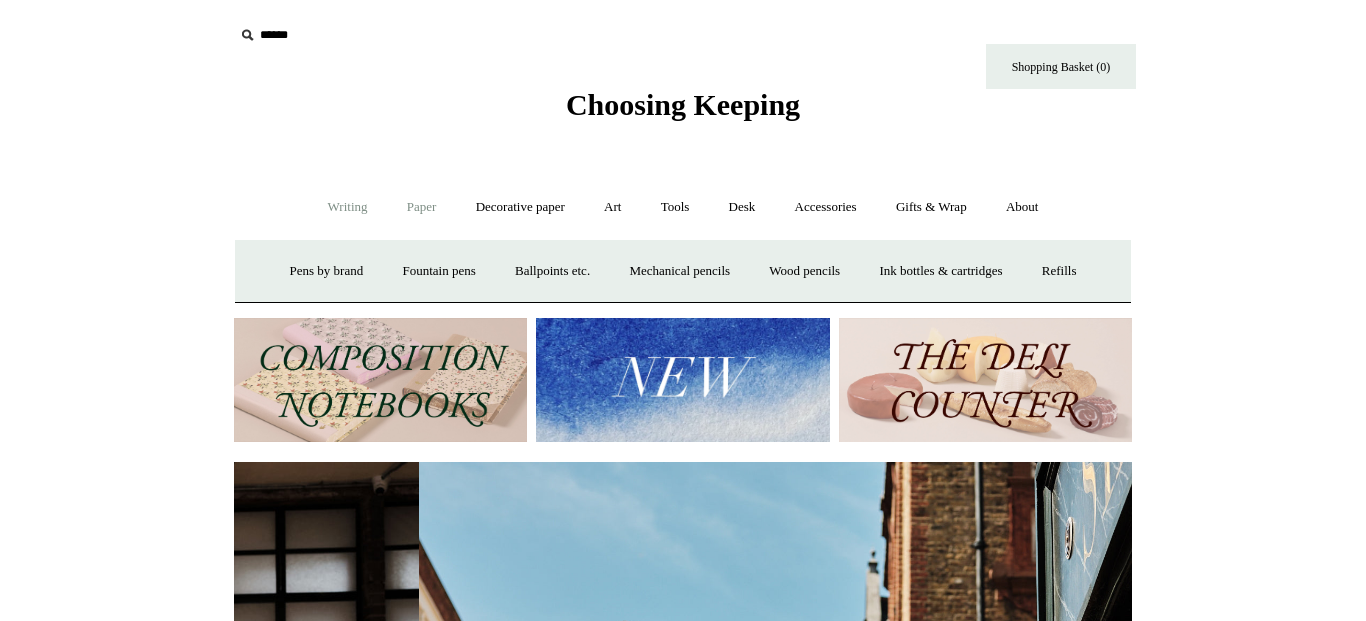 scroll, scrollTop: 0, scrollLeft: 898, axis: horizontal 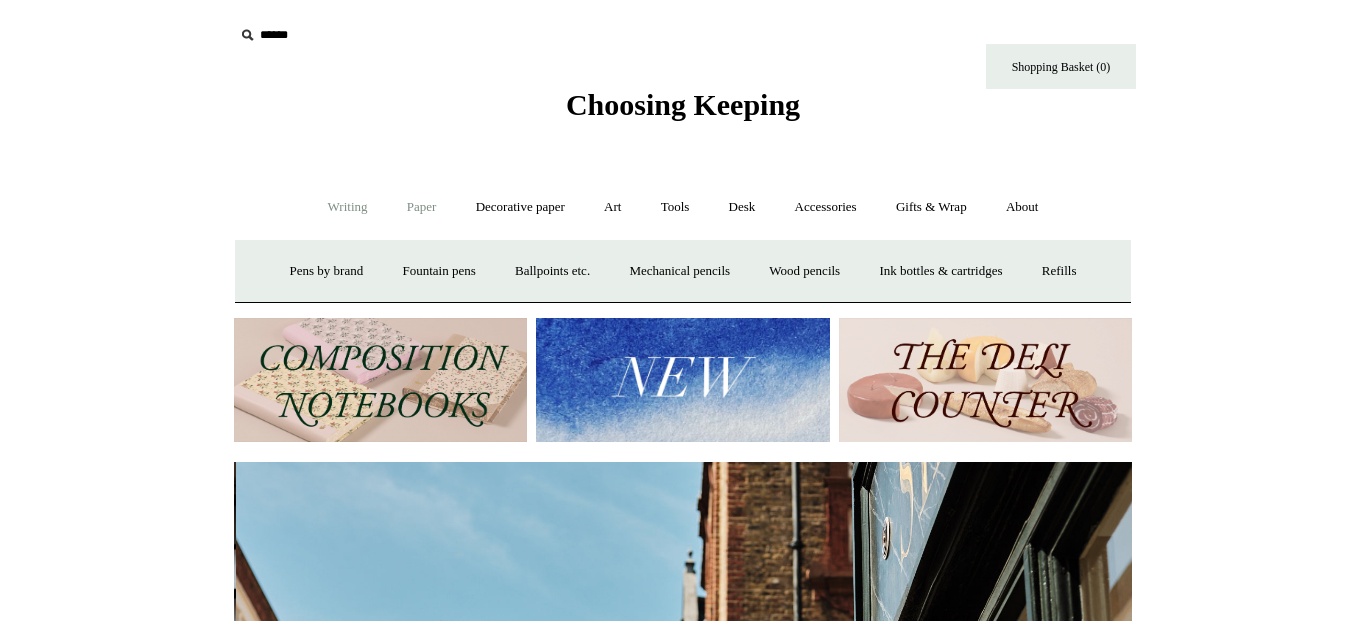 click on "Paper +" at bounding box center [422, 207] 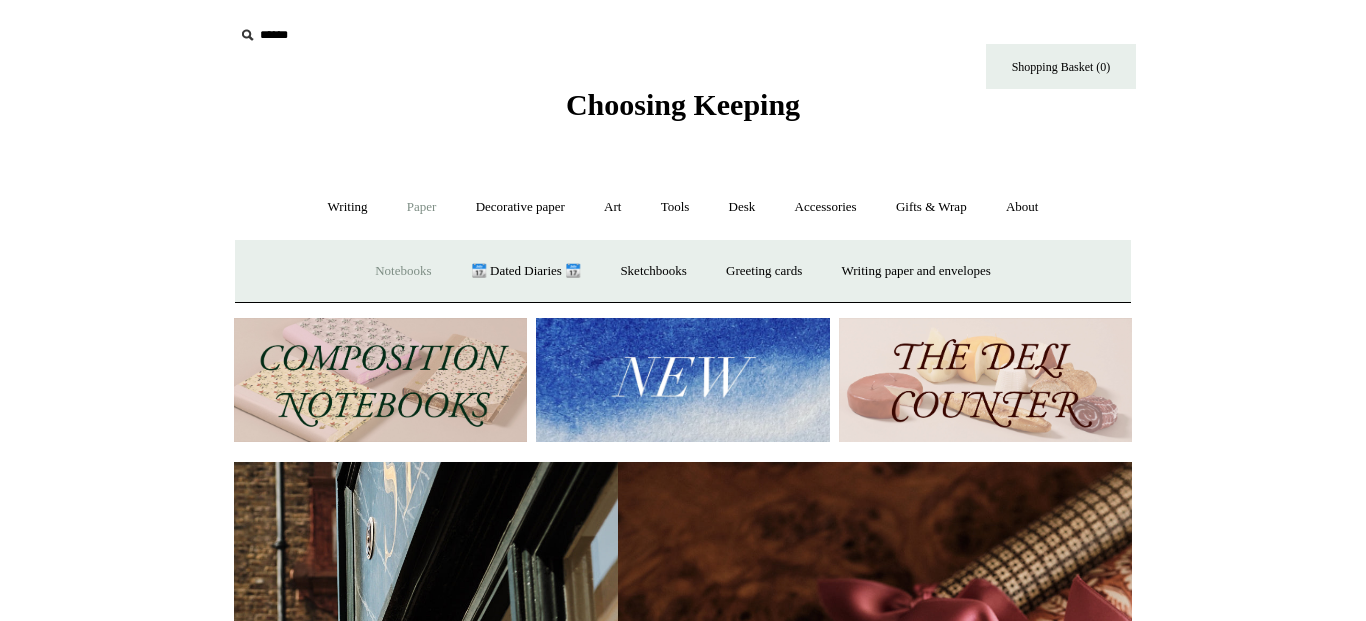 scroll, scrollTop: 0, scrollLeft: 822, axis: horizontal 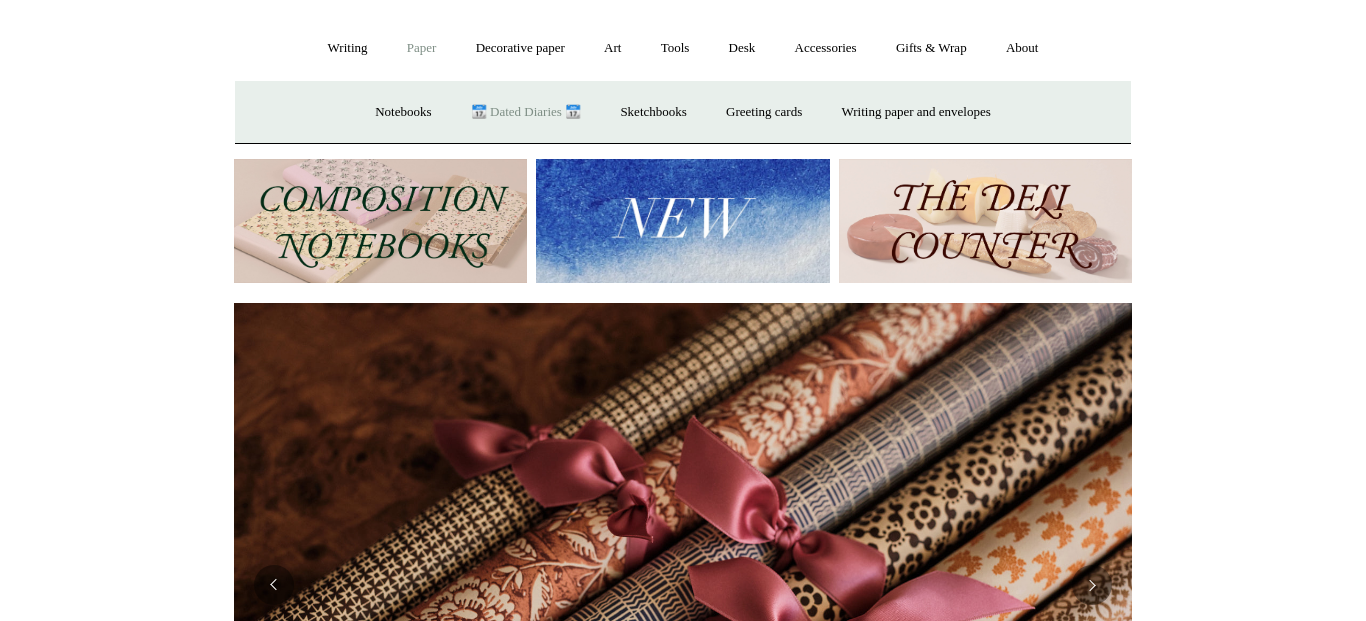 click on "📆 Dated Diaries 📆" at bounding box center [526, 112] 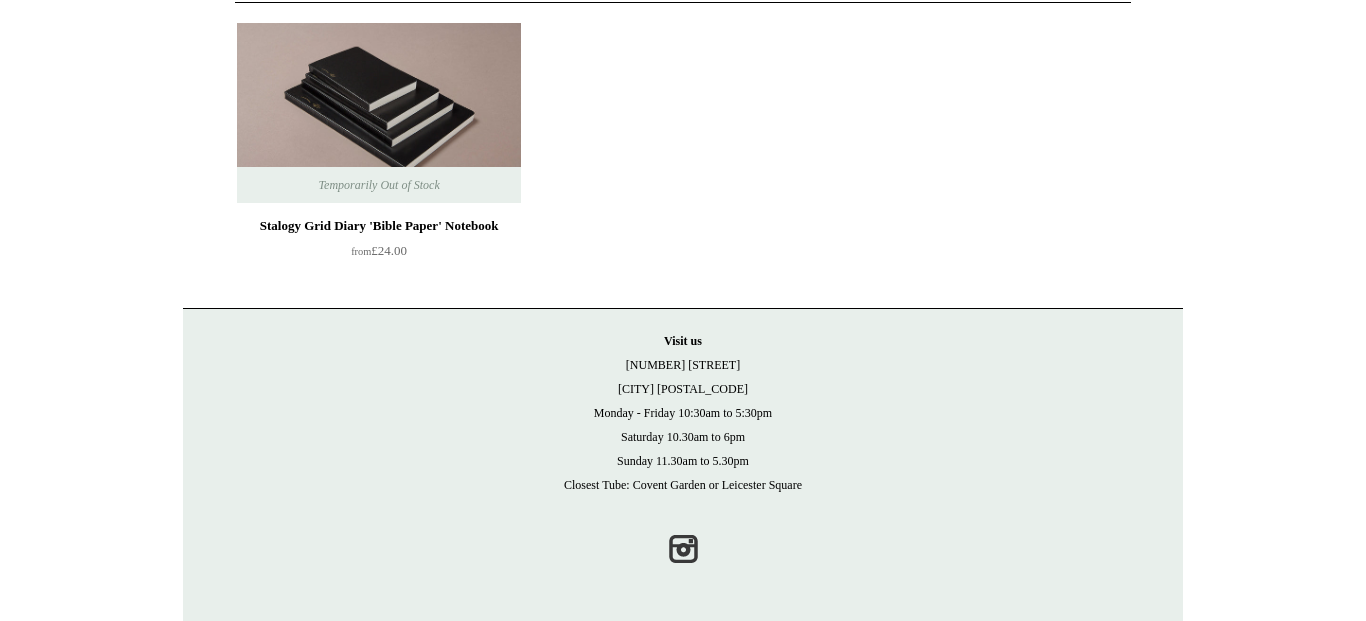 scroll, scrollTop: 37, scrollLeft: 0, axis: vertical 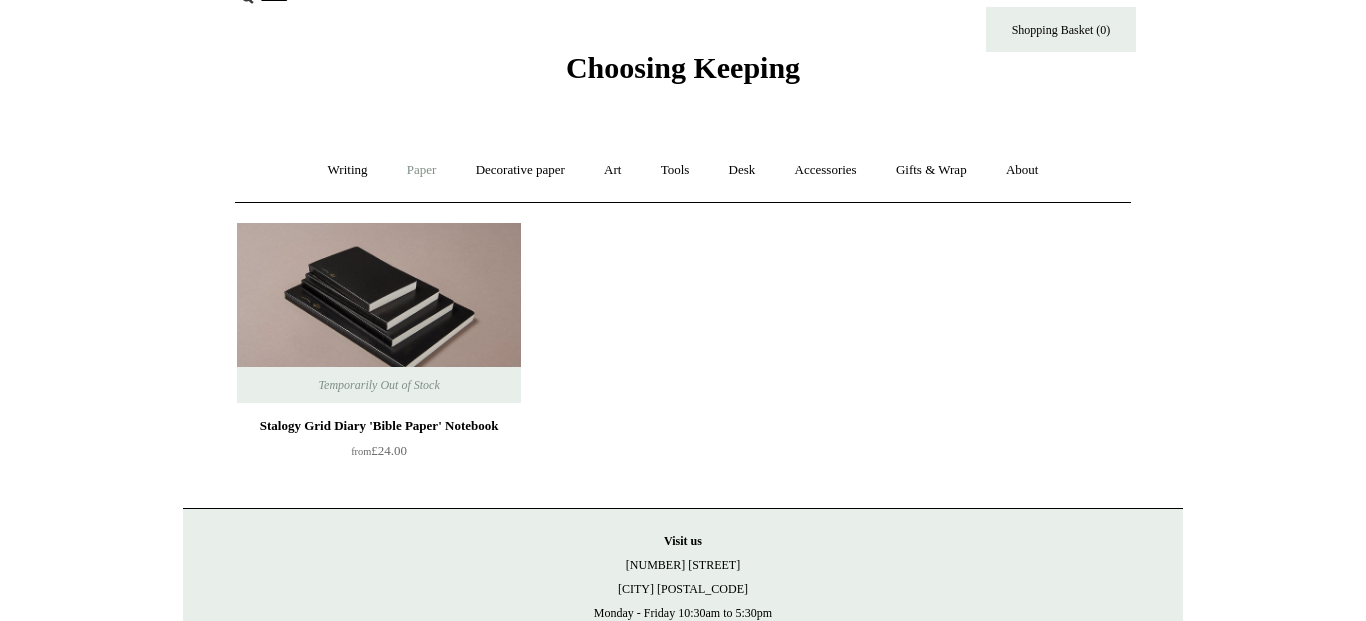 click on "Paper +" at bounding box center [422, 170] 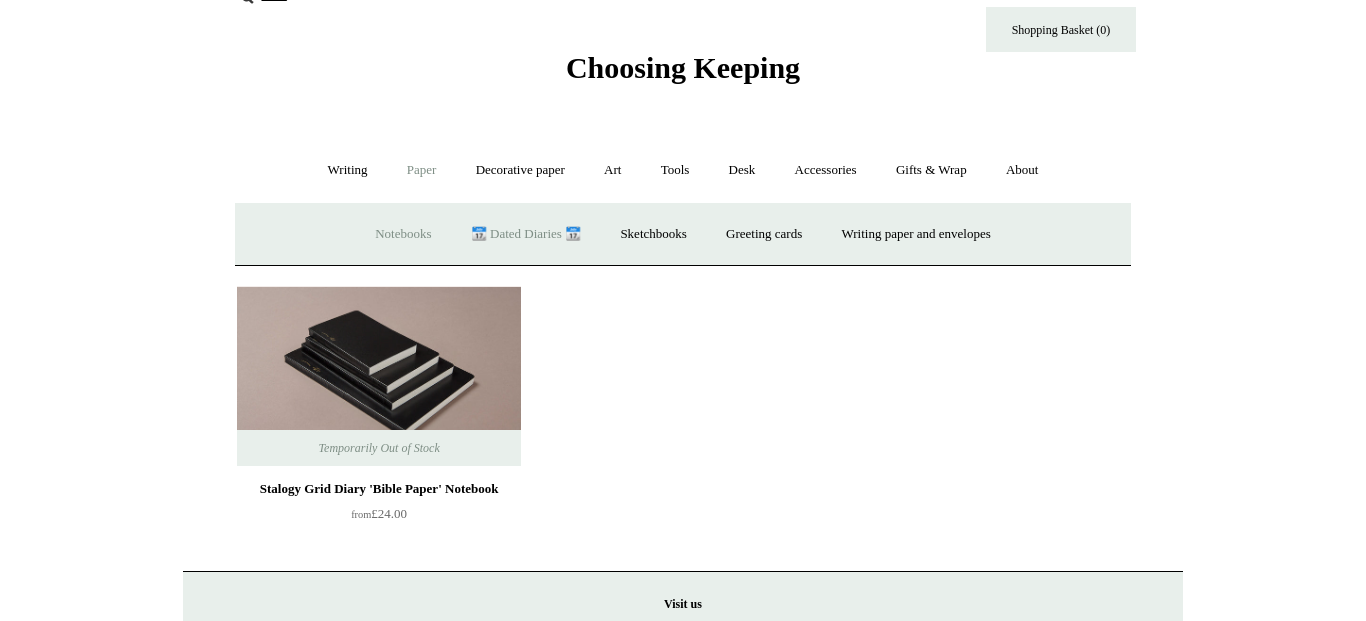 click on "Notebooks +" at bounding box center [403, 234] 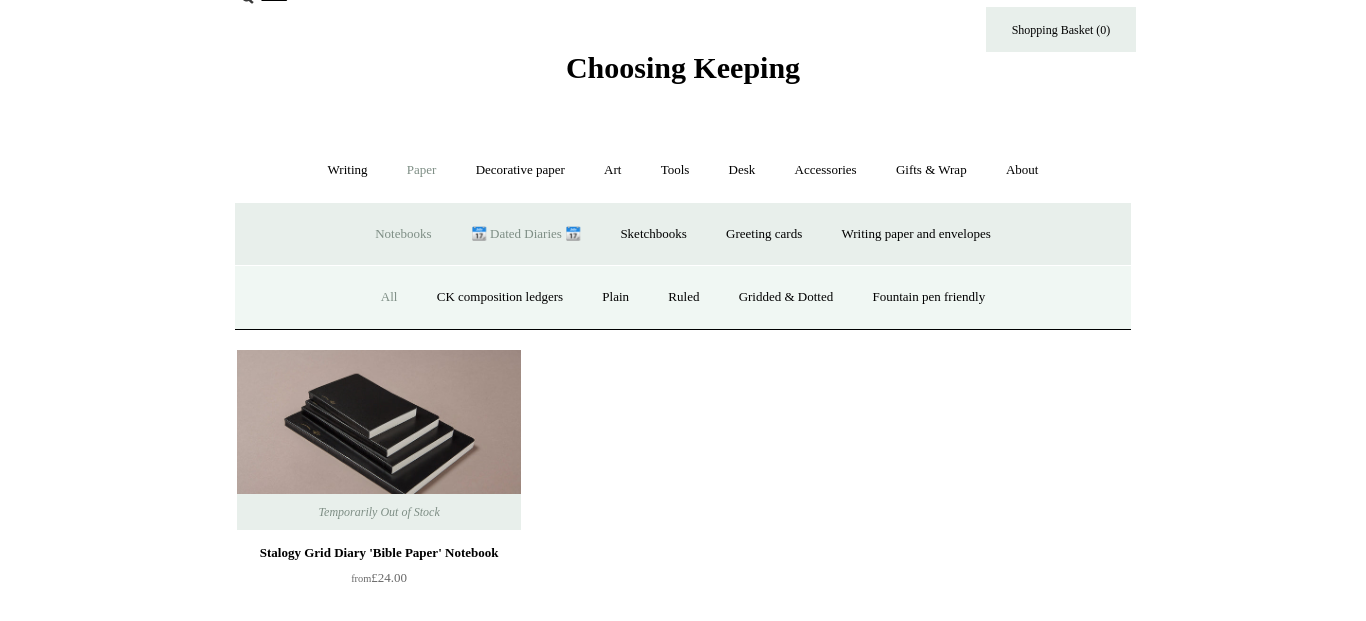 click on "All" at bounding box center [389, 297] 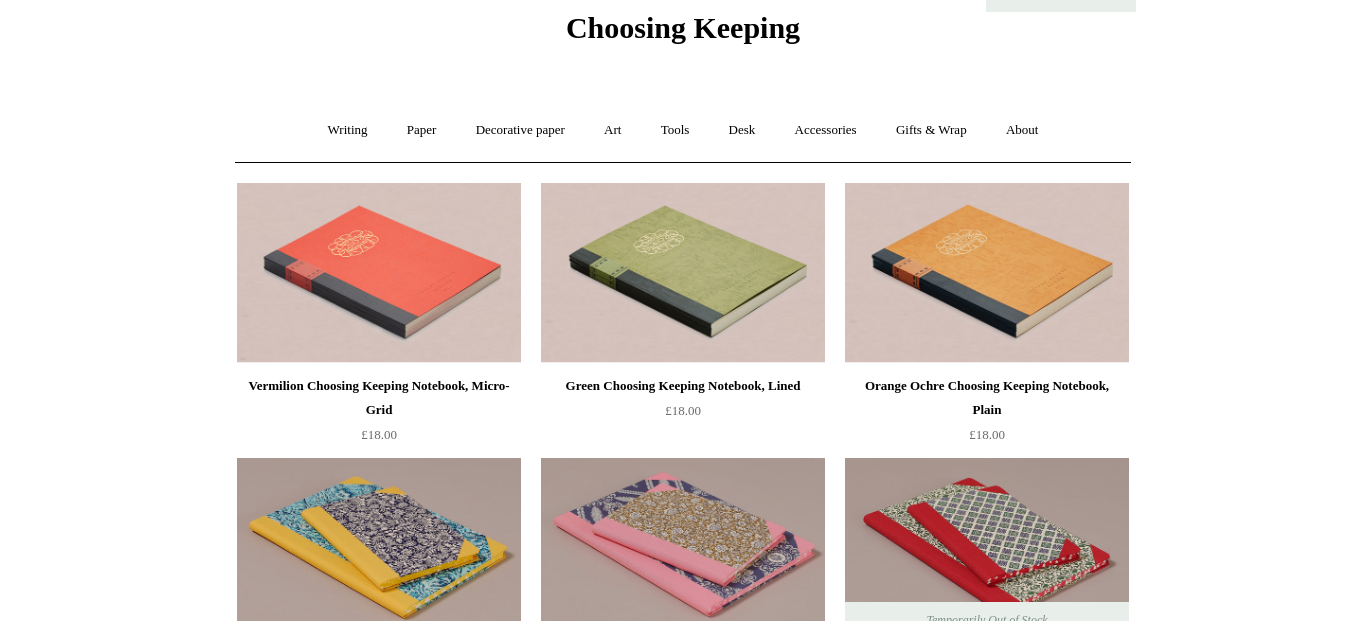 scroll, scrollTop: 0, scrollLeft: 0, axis: both 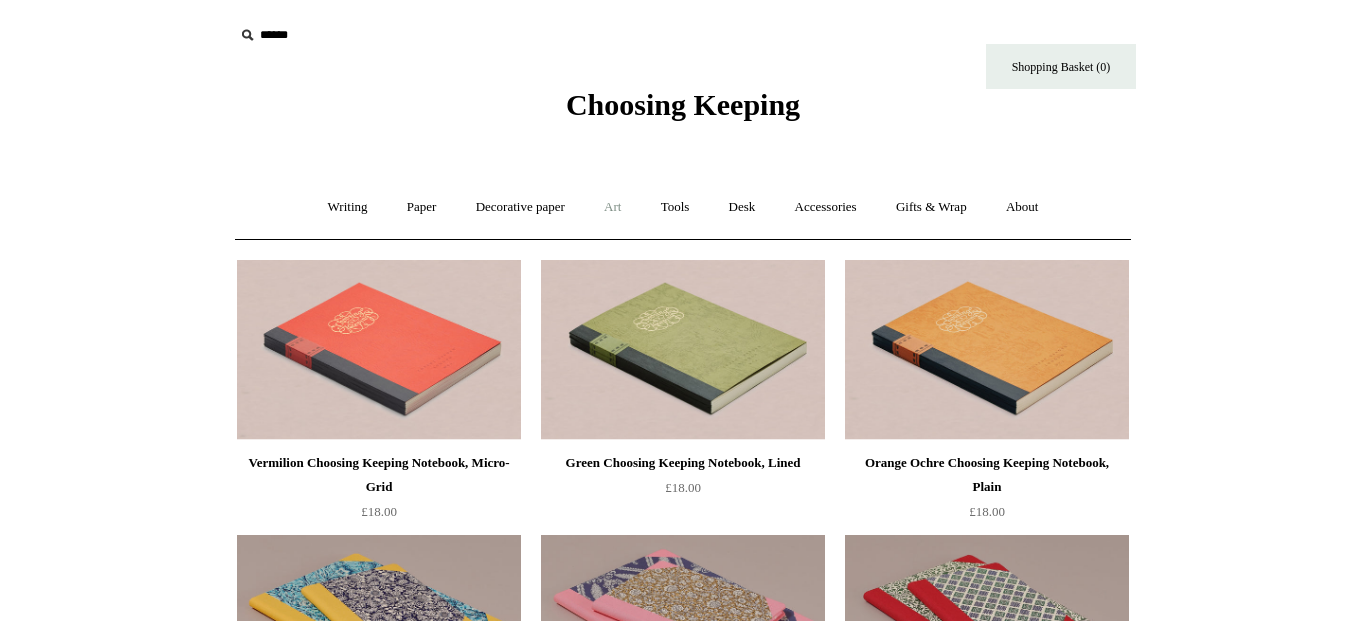click on "Art +" at bounding box center (612, 207) 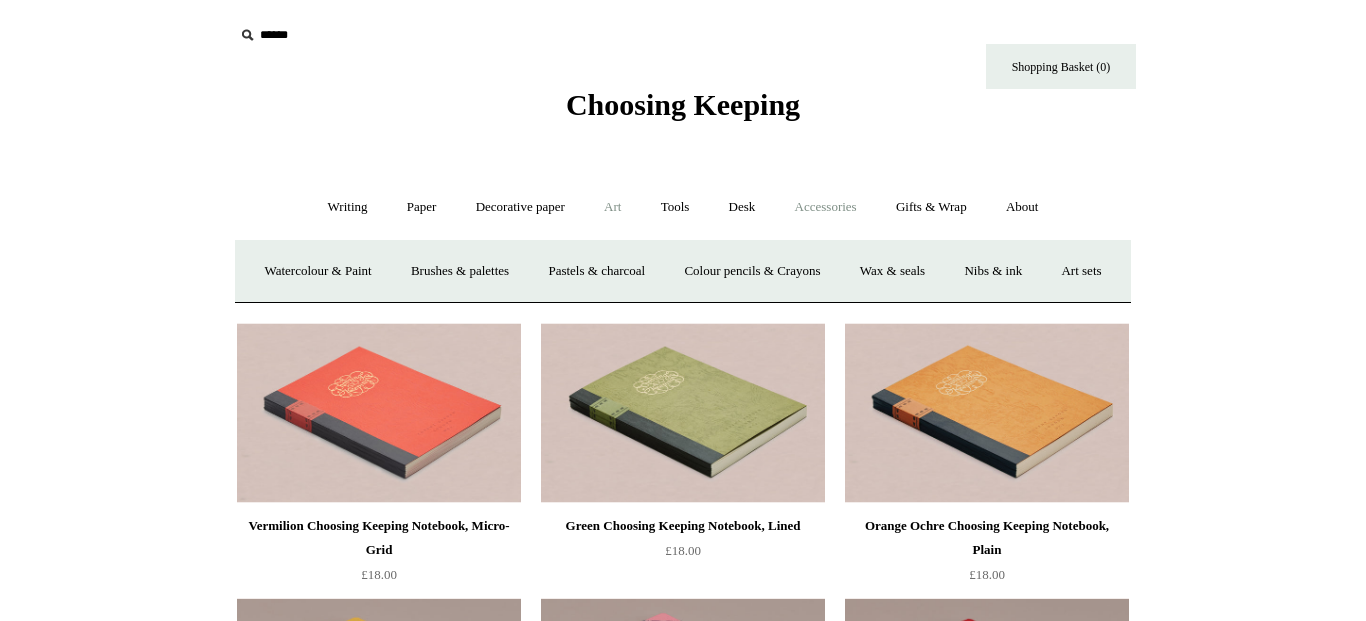 click on "Accessories +" at bounding box center (826, 207) 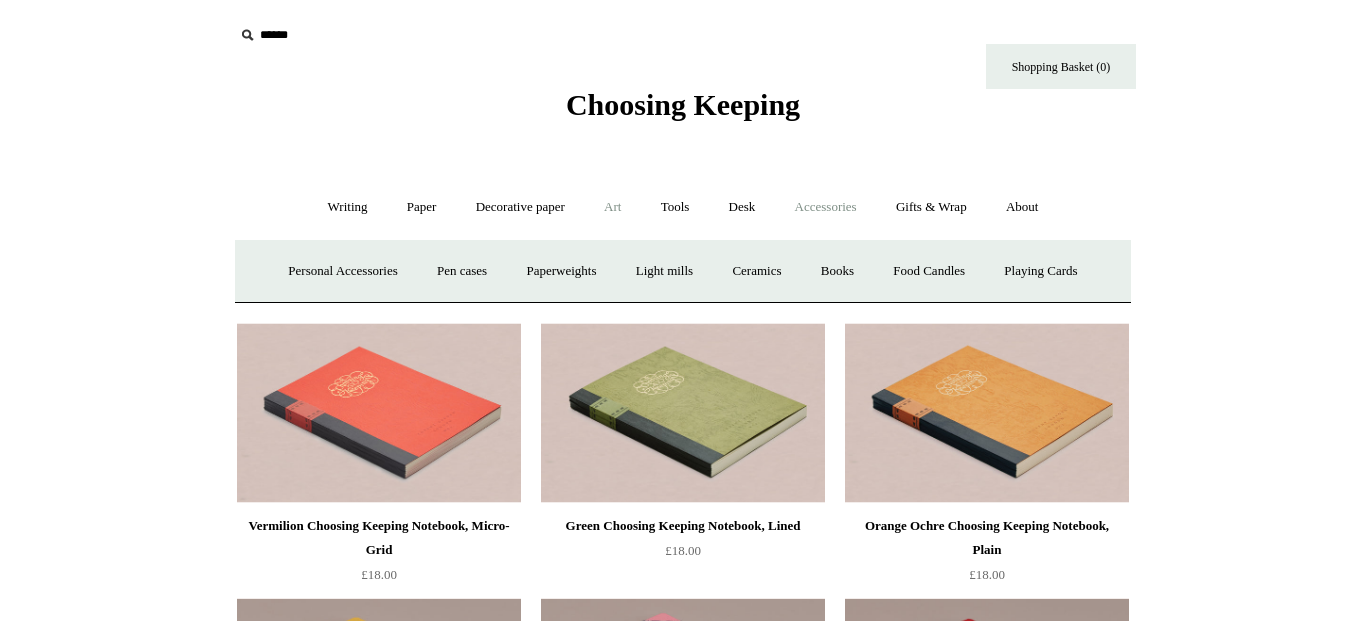 click on "Art +" at bounding box center [612, 207] 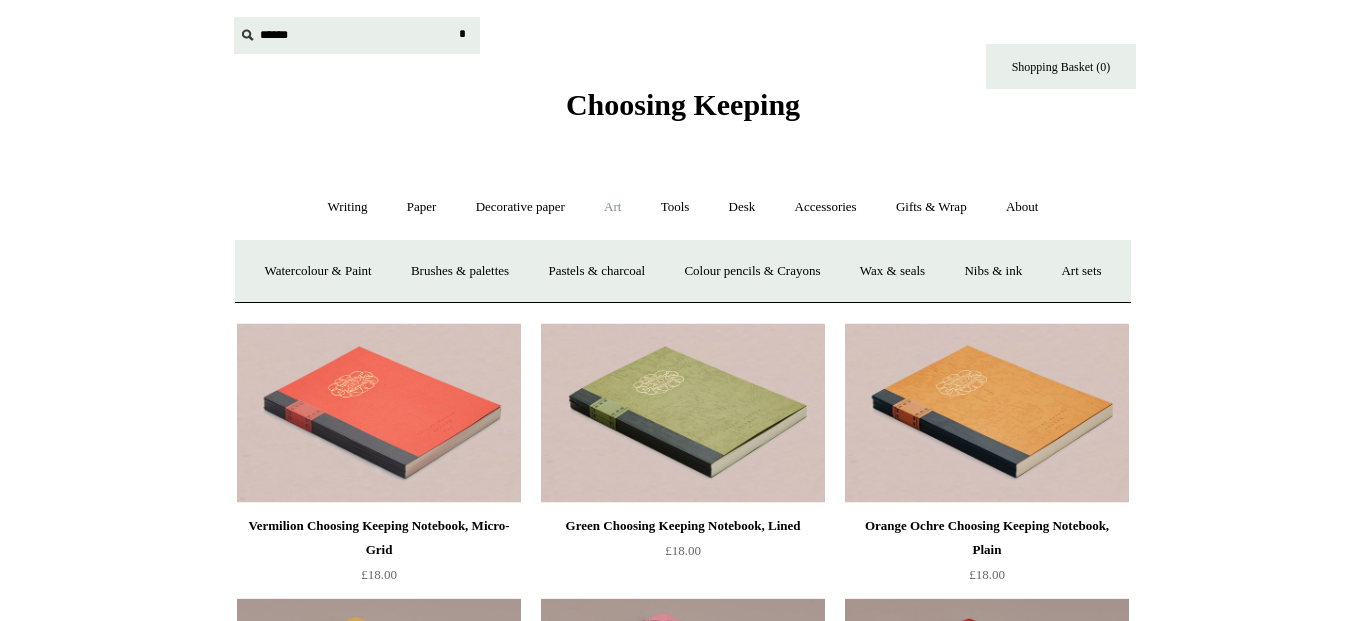 click at bounding box center (357, 35) 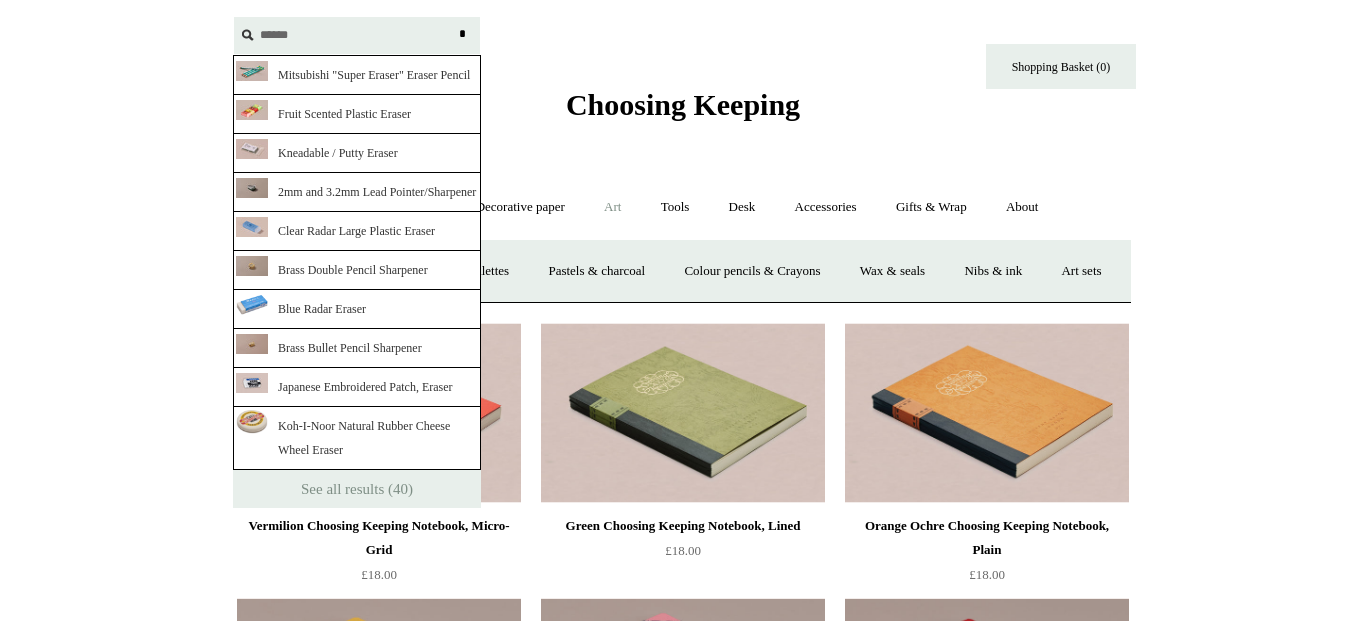 type on "******" 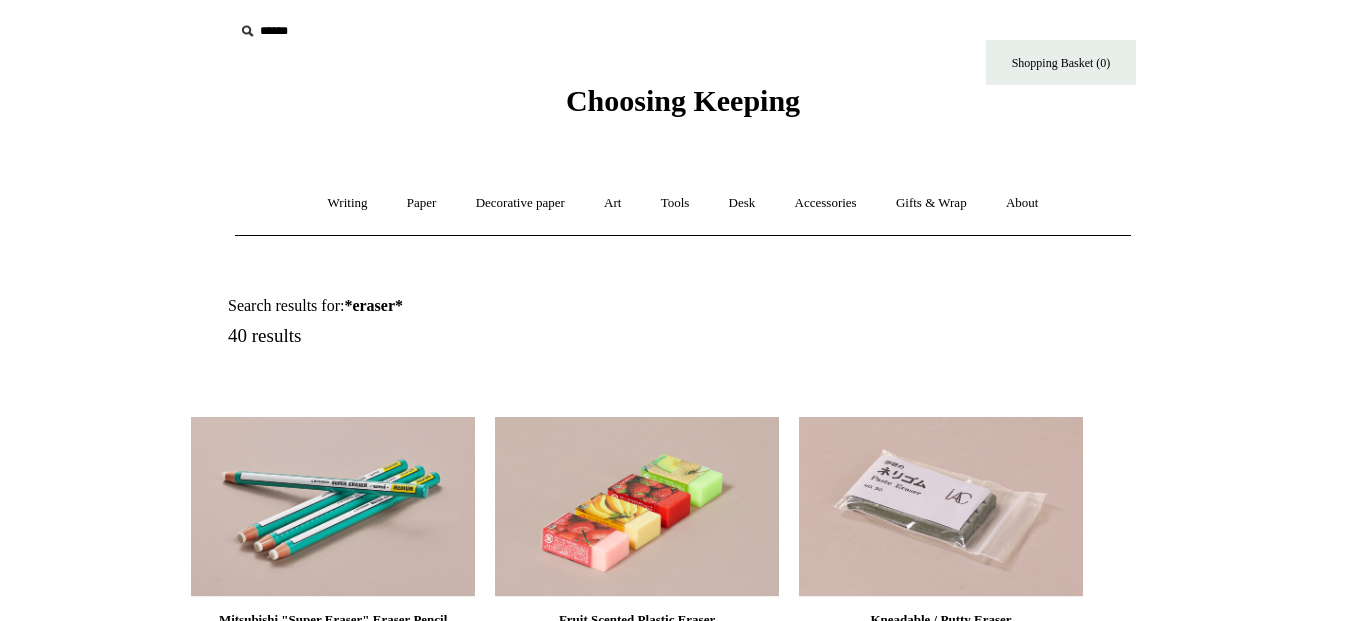 scroll, scrollTop: 0, scrollLeft: 0, axis: both 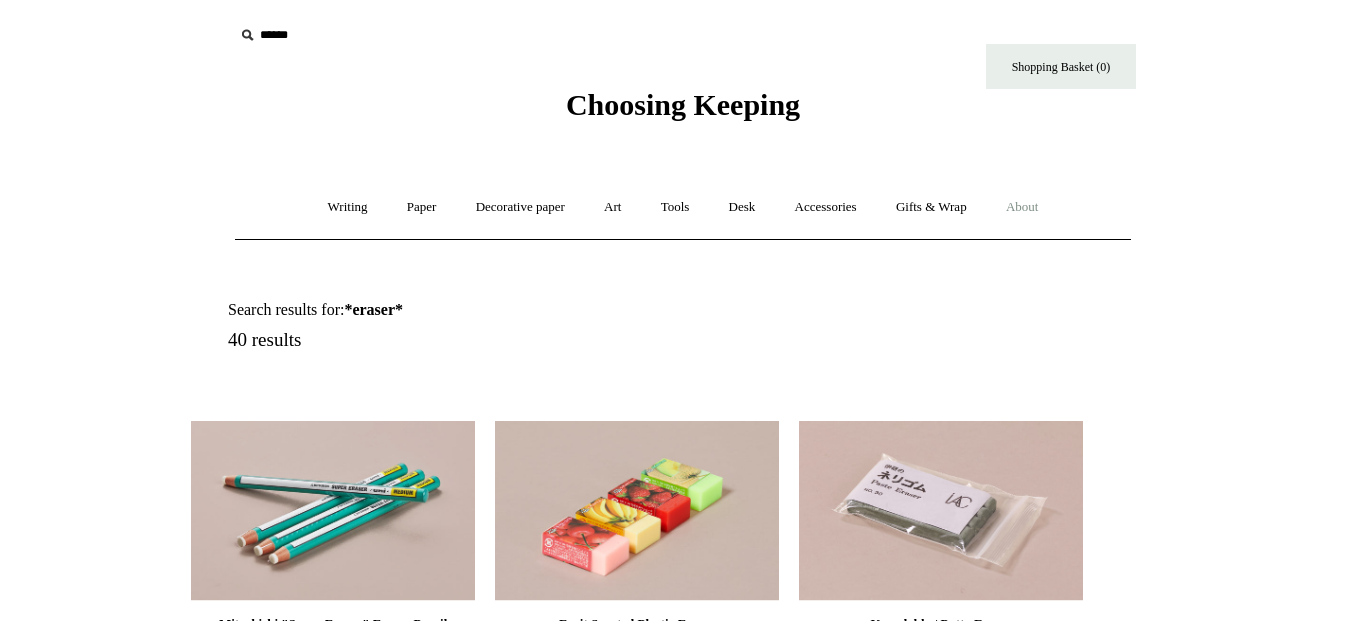 click on "About +" at bounding box center [1022, 207] 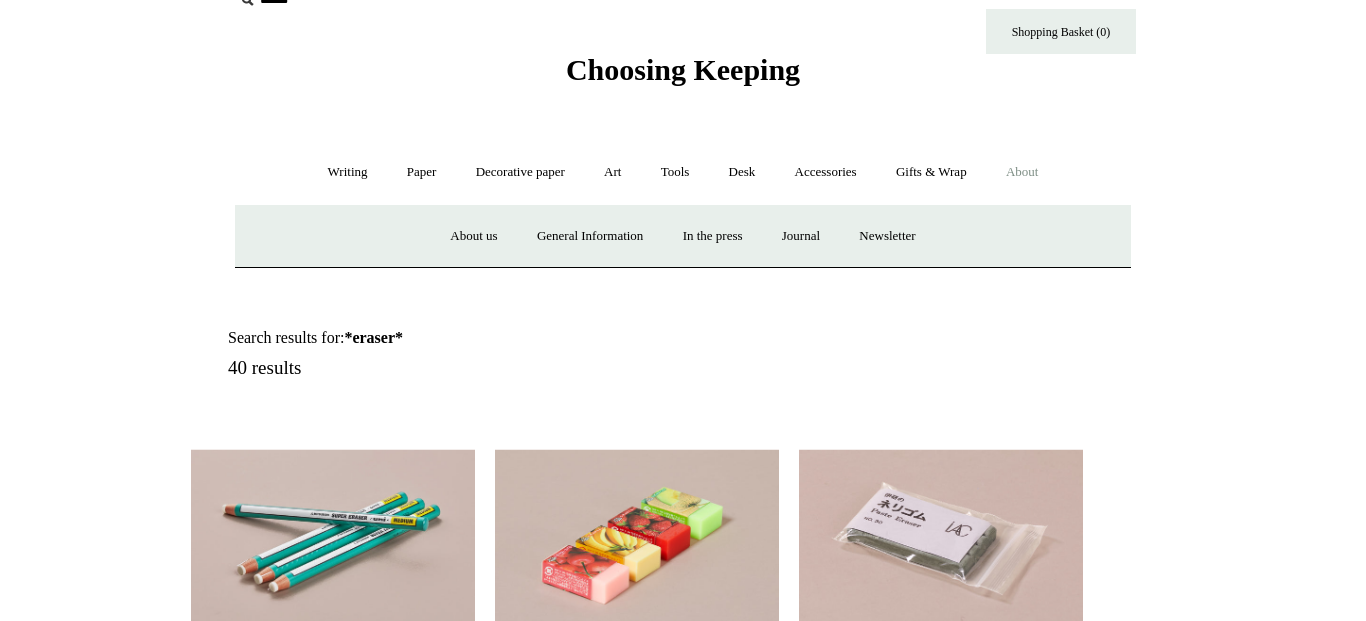 scroll, scrollTop: 0, scrollLeft: 0, axis: both 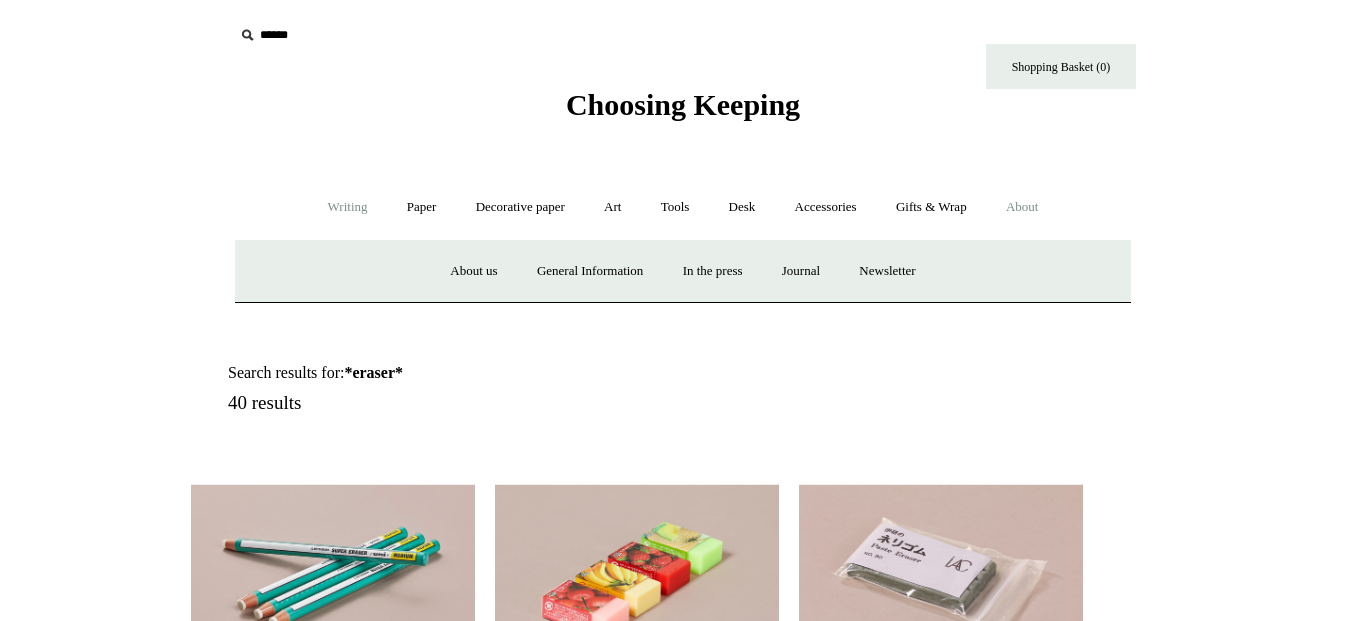click on "Writing +" at bounding box center (348, 207) 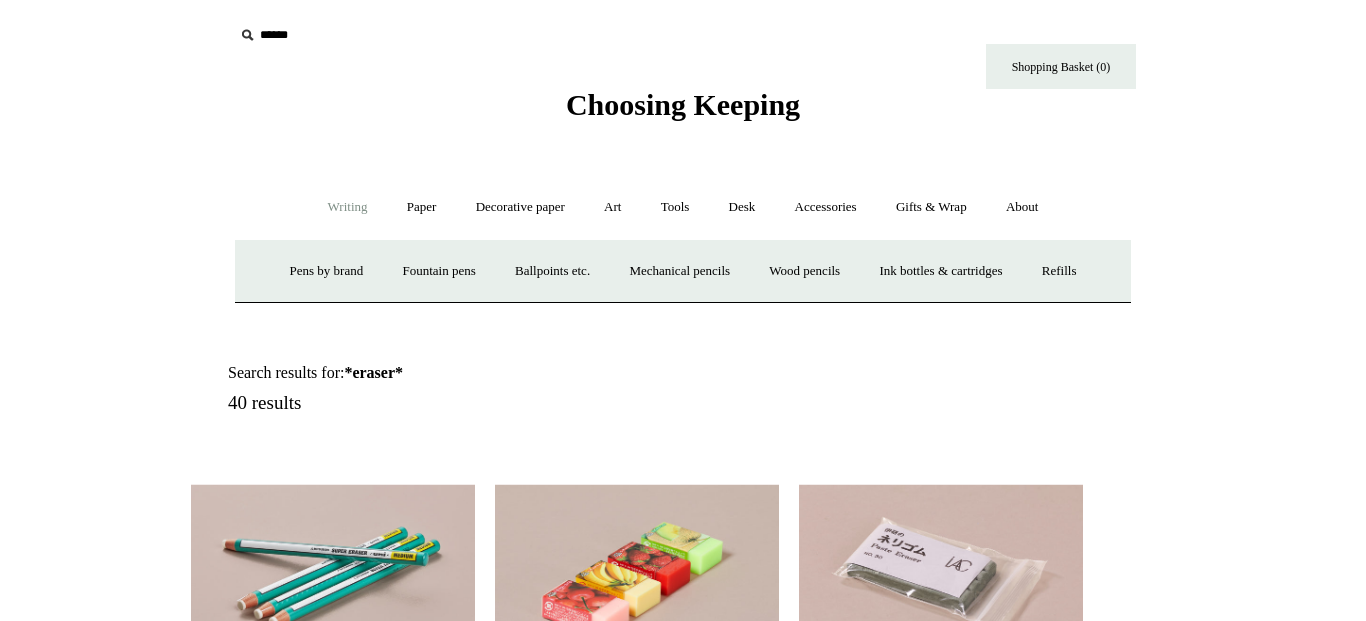 click on "Choosing Keeping" at bounding box center (683, 104) 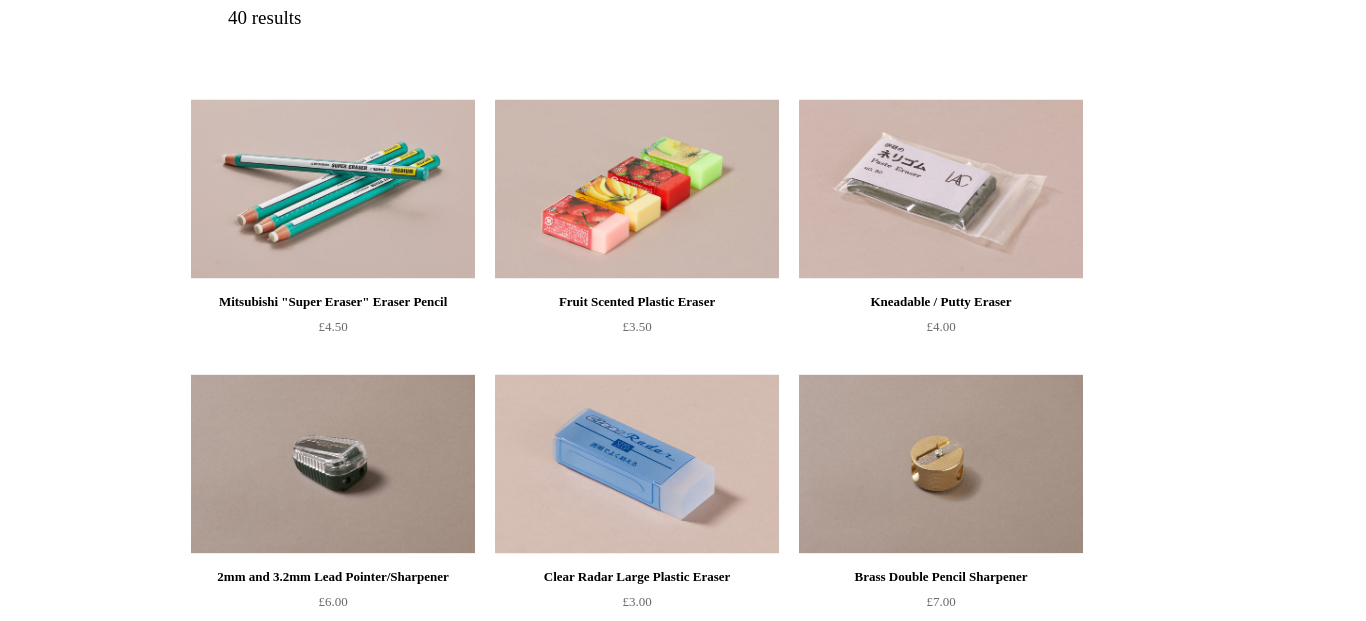 scroll, scrollTop: 0, scrollLeft: 0, axis: both 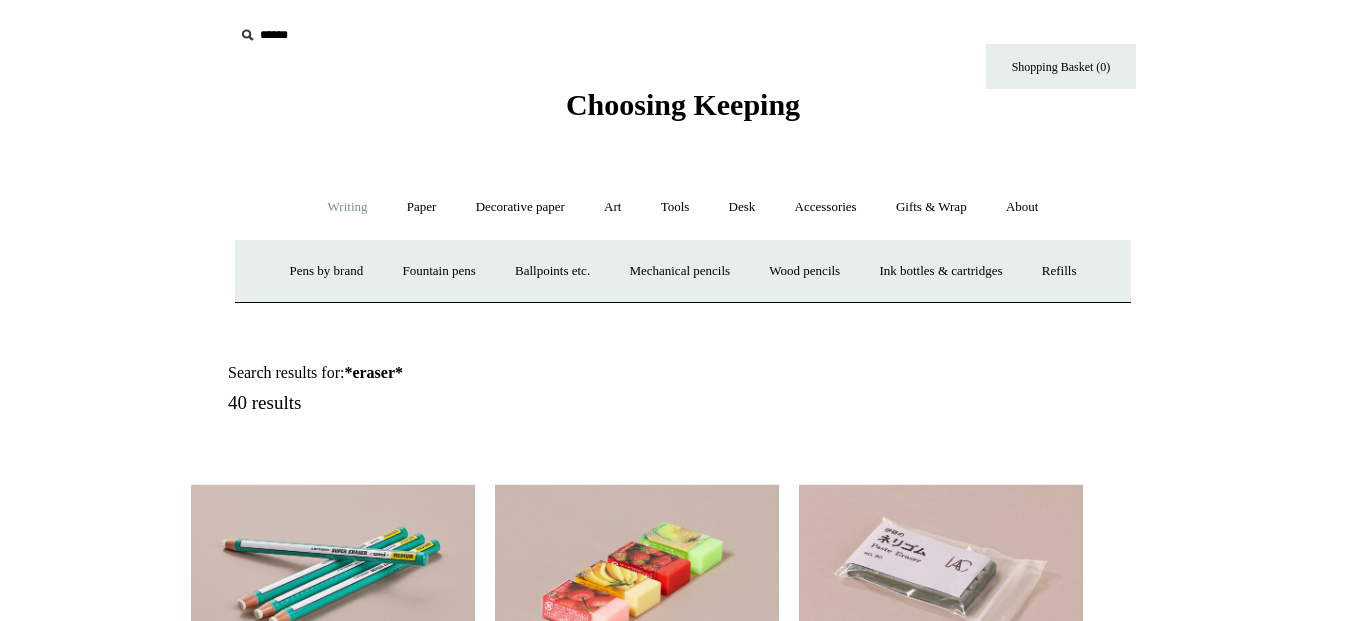 click on "Choosing Keeping" at bounding box center [683, 104] 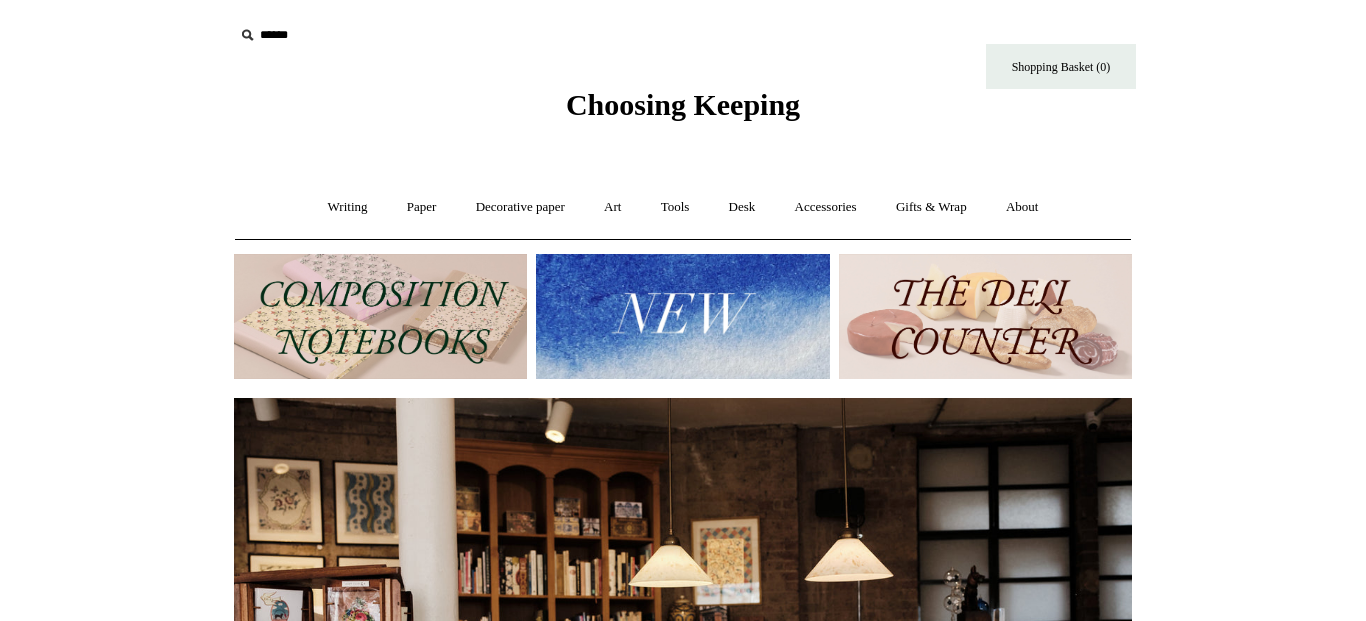 scroll, scrollTop: 0, scrollLeft: 0, axis: both 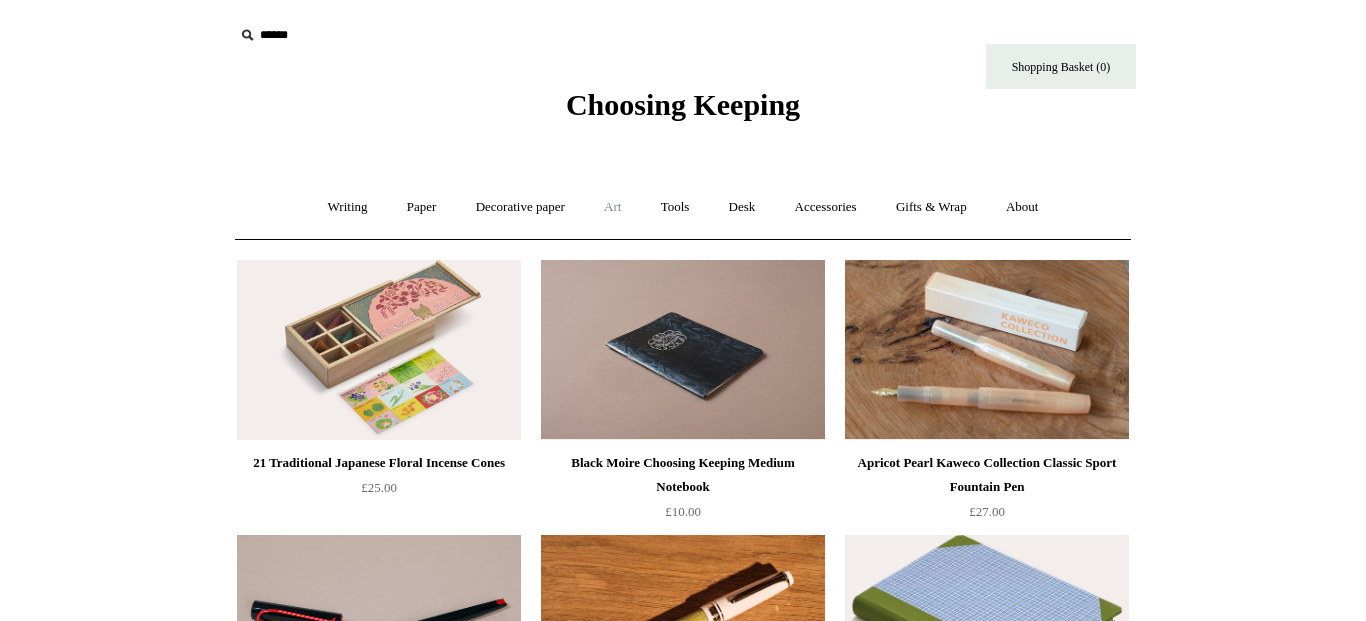 click on "Art +" at bounding box center [612, 207] 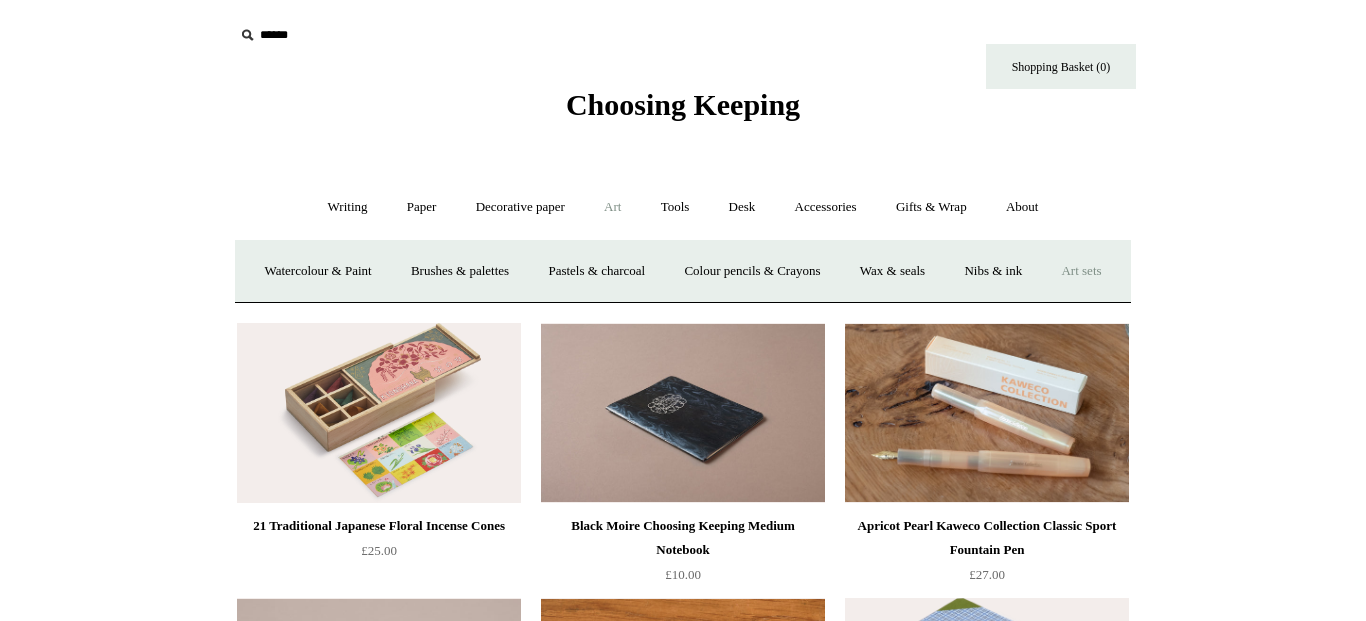 click on "Art sets" at bounding box center (1081, 271) 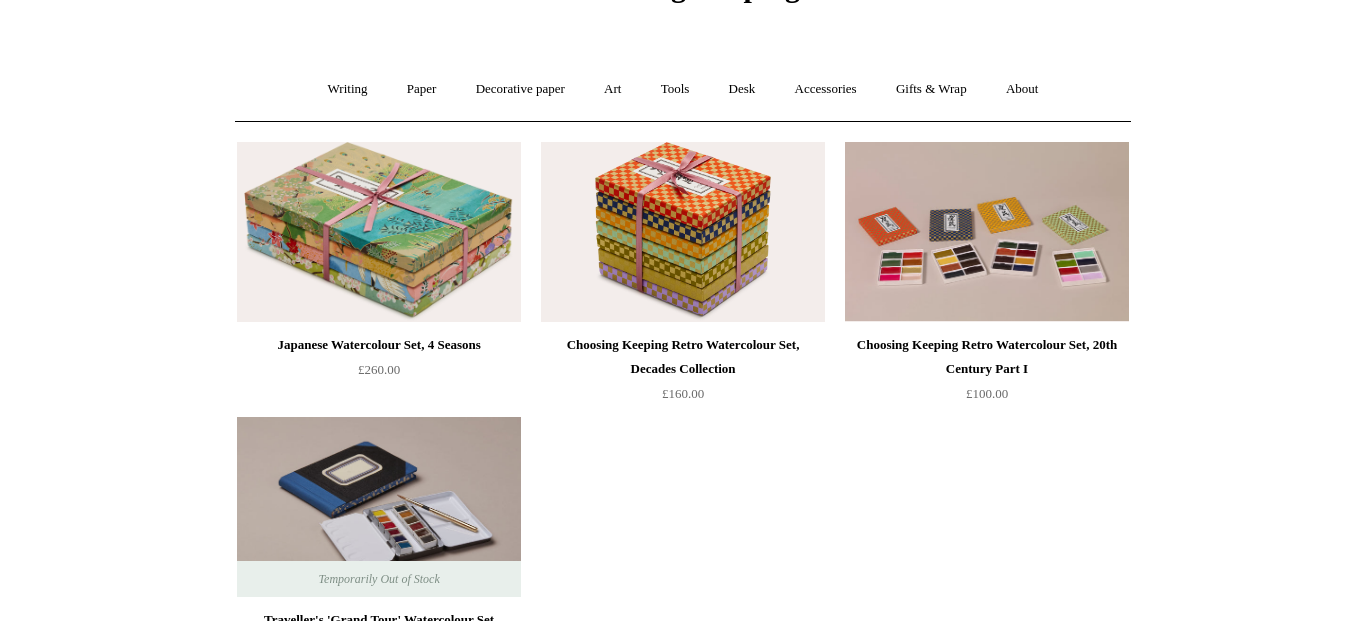 scroll, scrollTop: 132, scrollLeft: 0, axis: vertical 